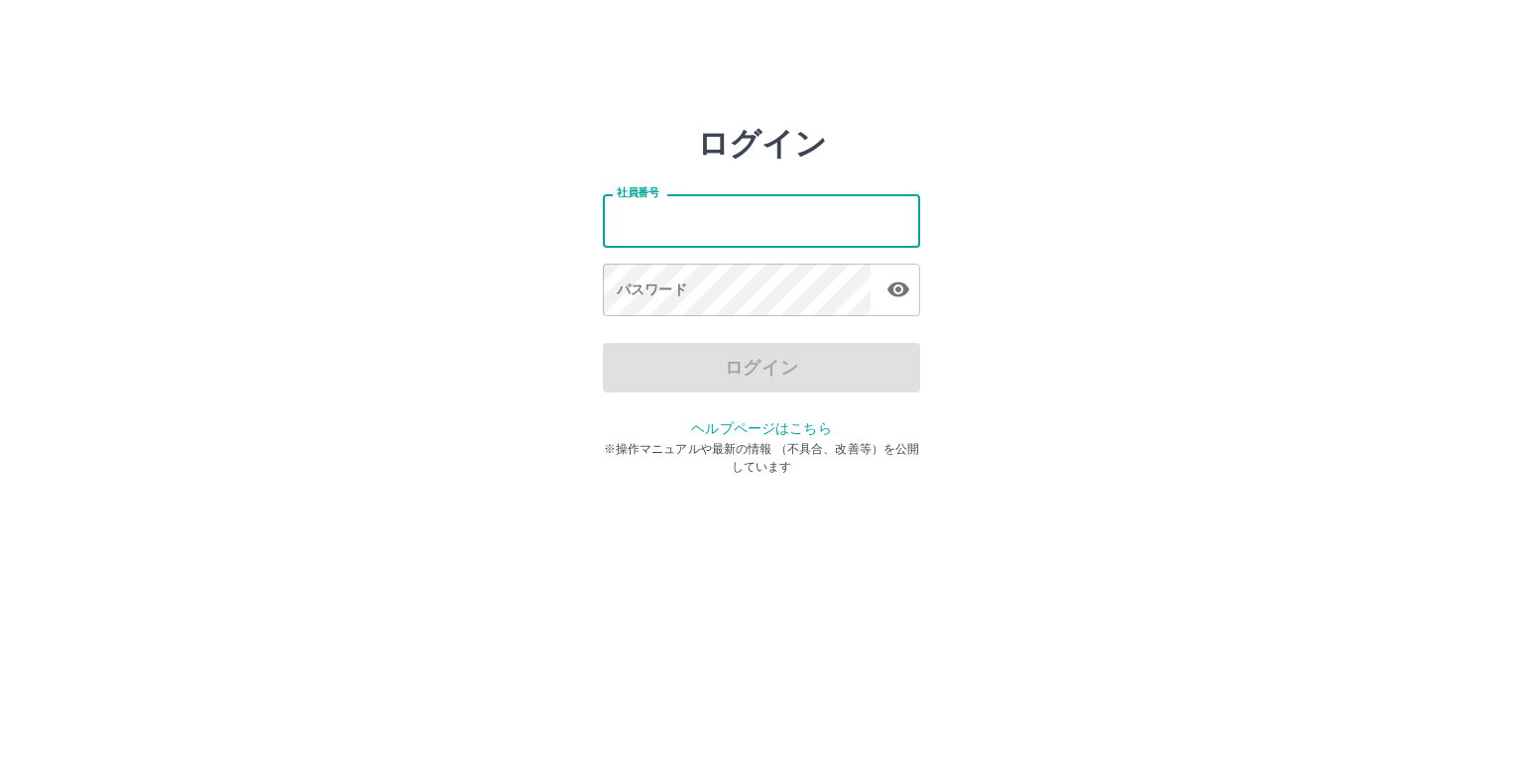 scroll, scrollTop: 0, scrollLeft: 0, axis: both 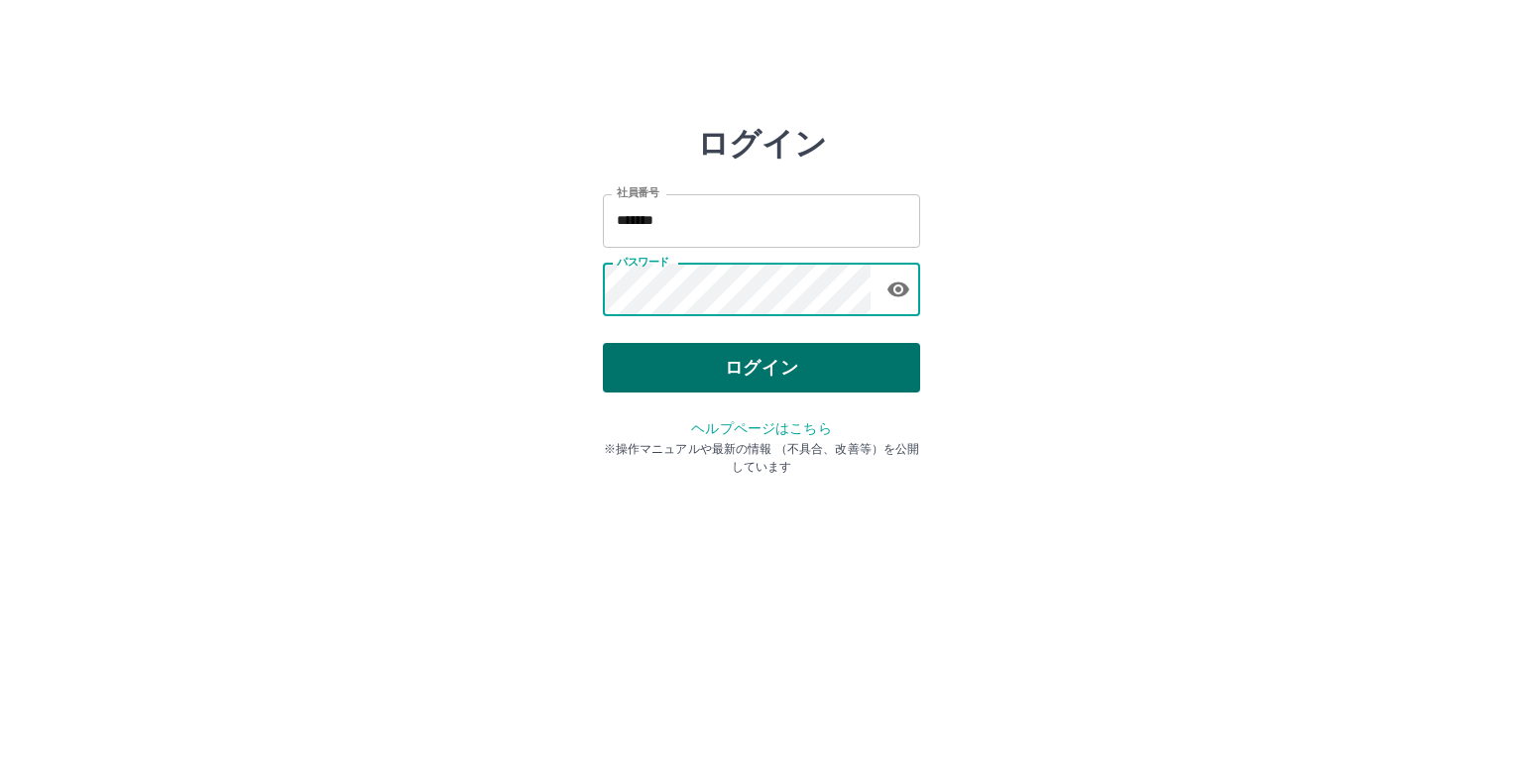 click on "ログイン" at bounding box center (762, 368) 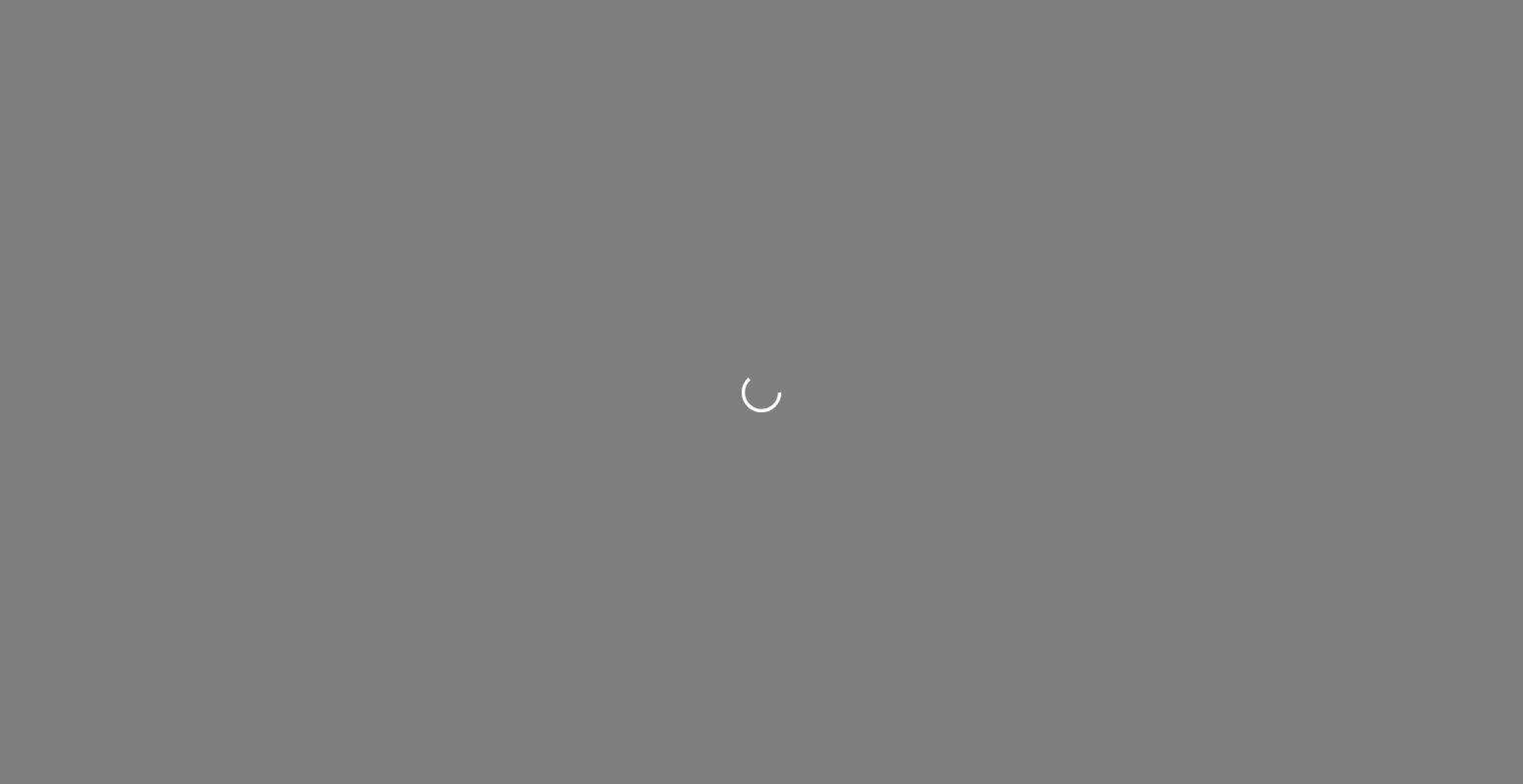 scroll, scrollTop: 0, scrollLeft: 0, axis: both 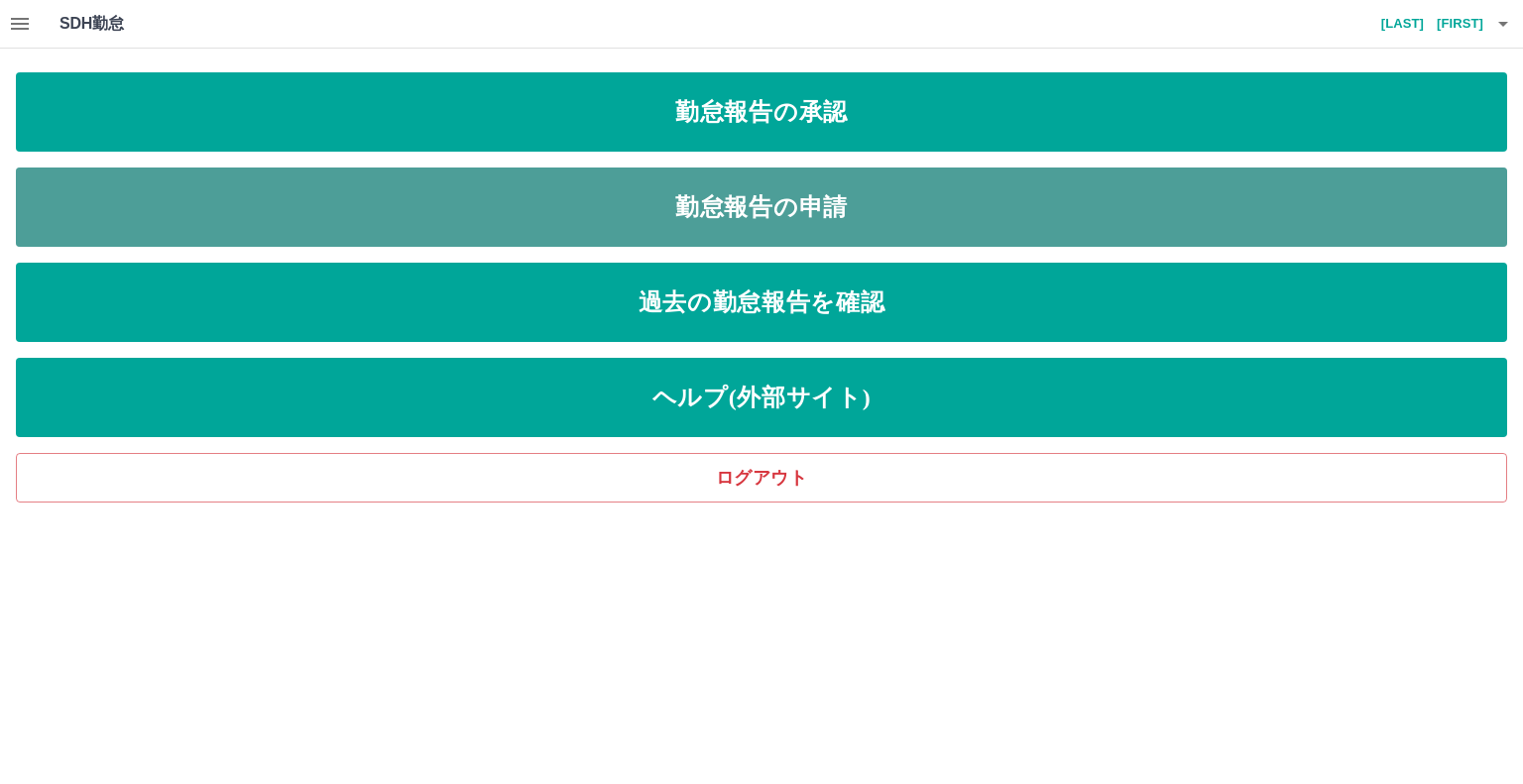 click on "勤怠報告の申請" at bounding box center [762, 207] 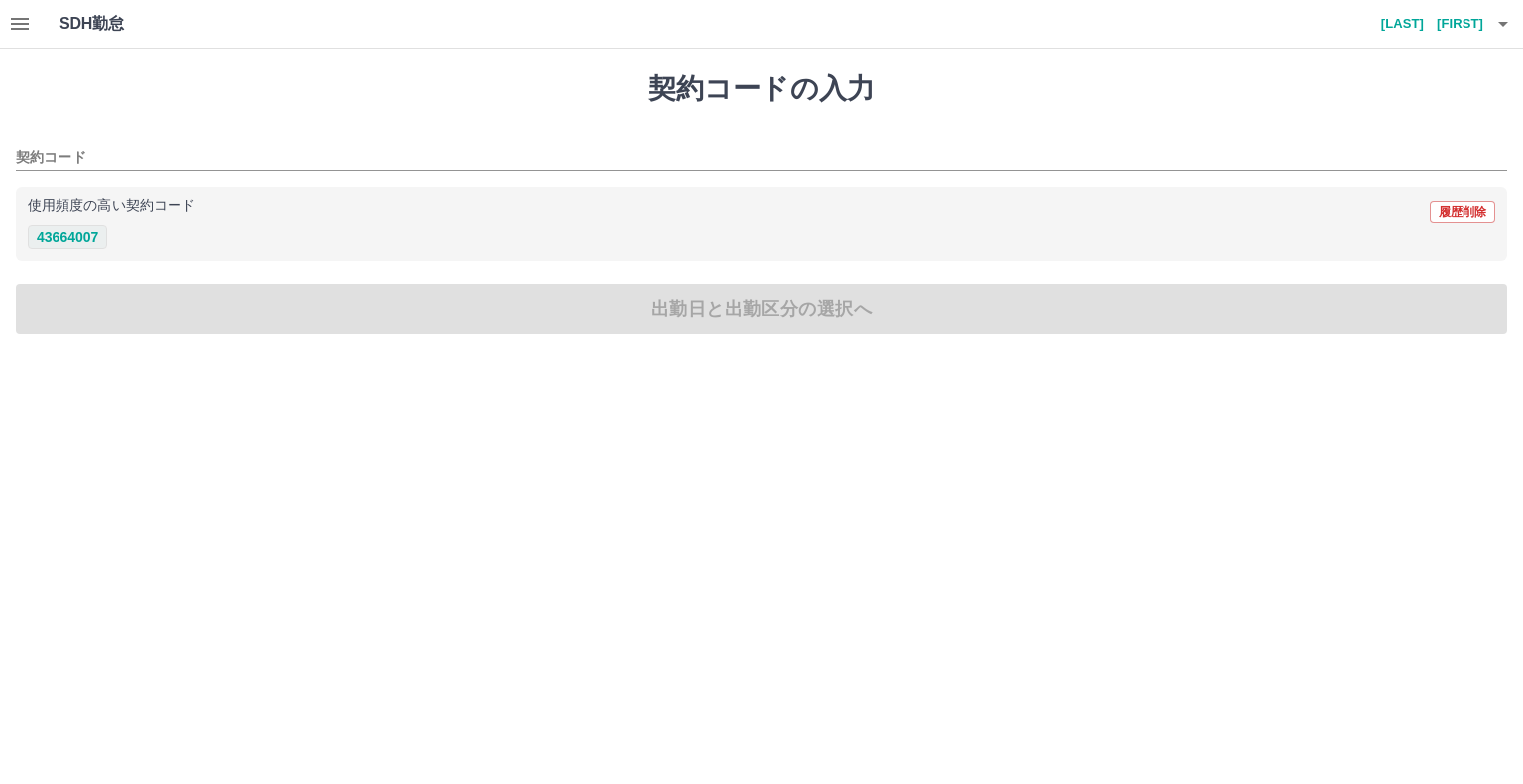 click on "43664007" at bounding box center [67, 237] 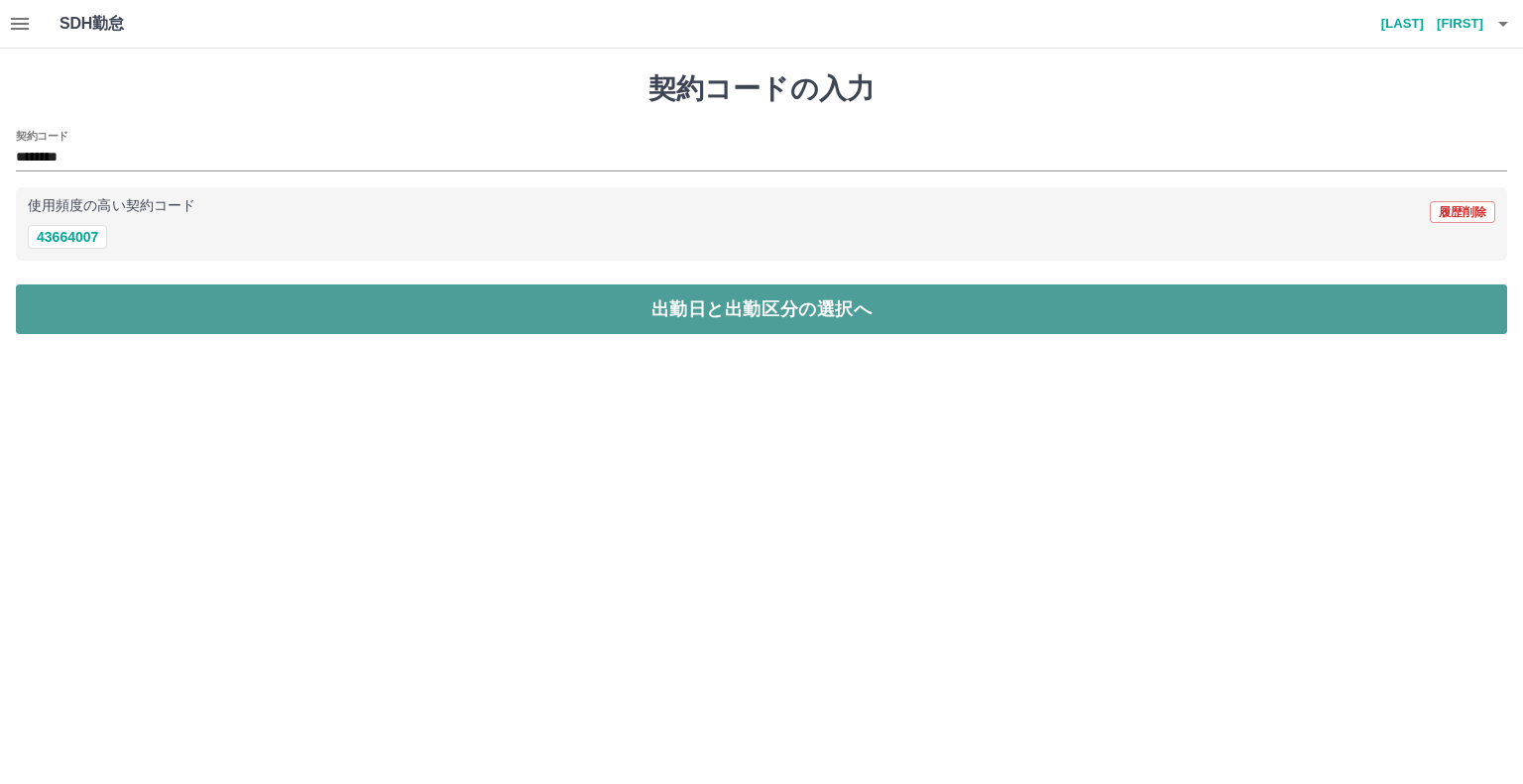click on "出勤日と出勤区分の選択へ" at bounding box center (762, 309) 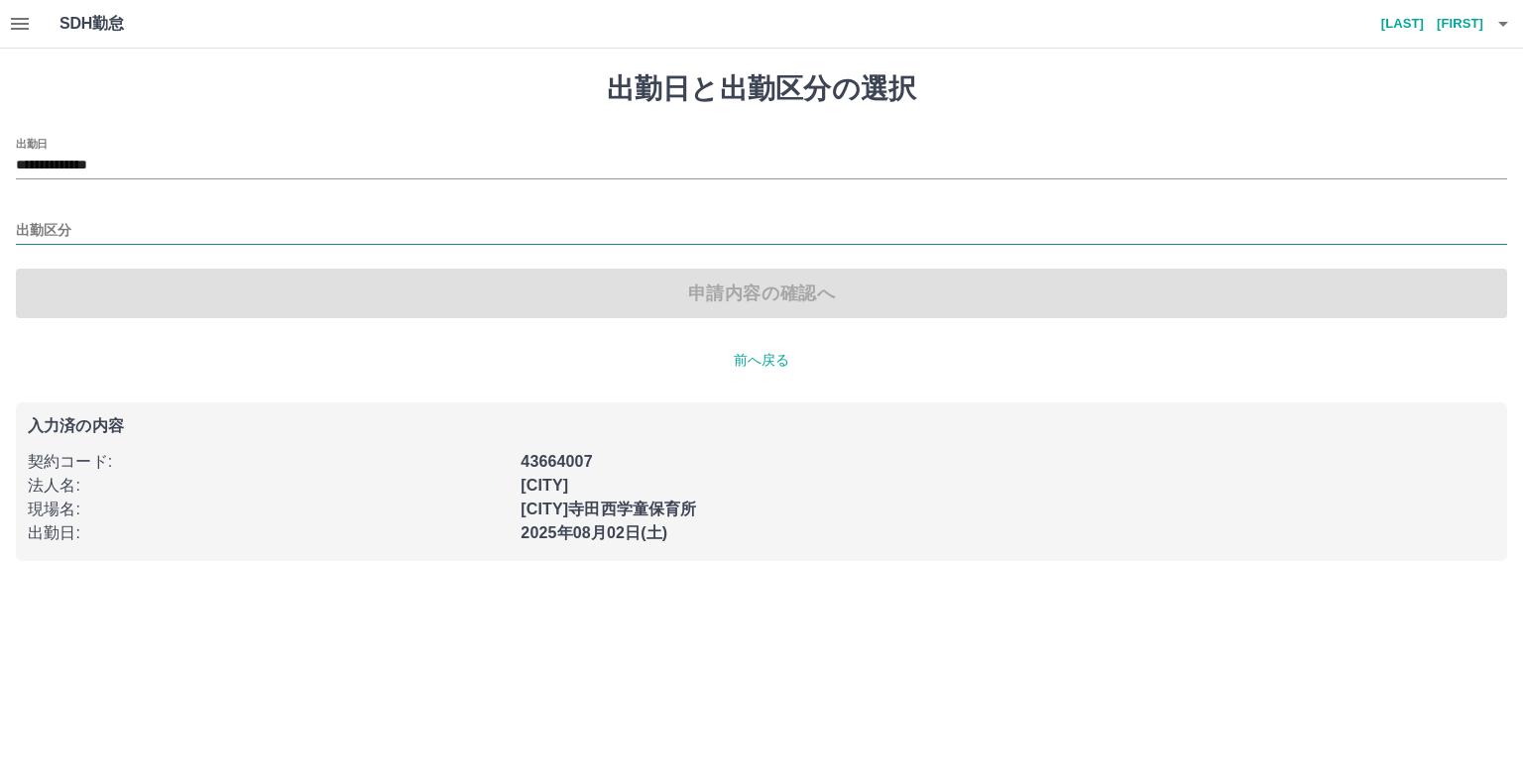click on "出勤区分" at bounding box center (762, 231) 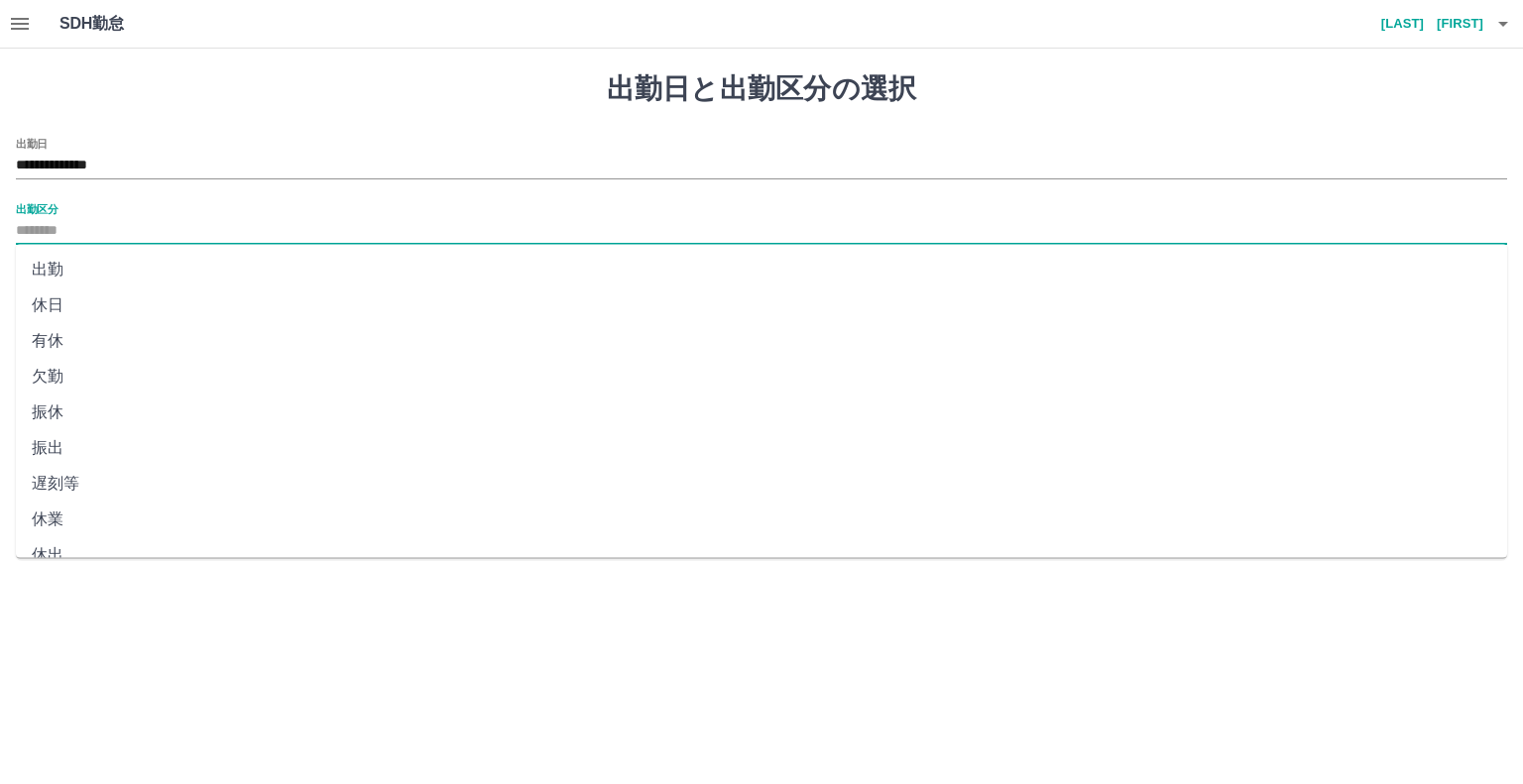 click on "出勤" at bounding box center [762, 270] 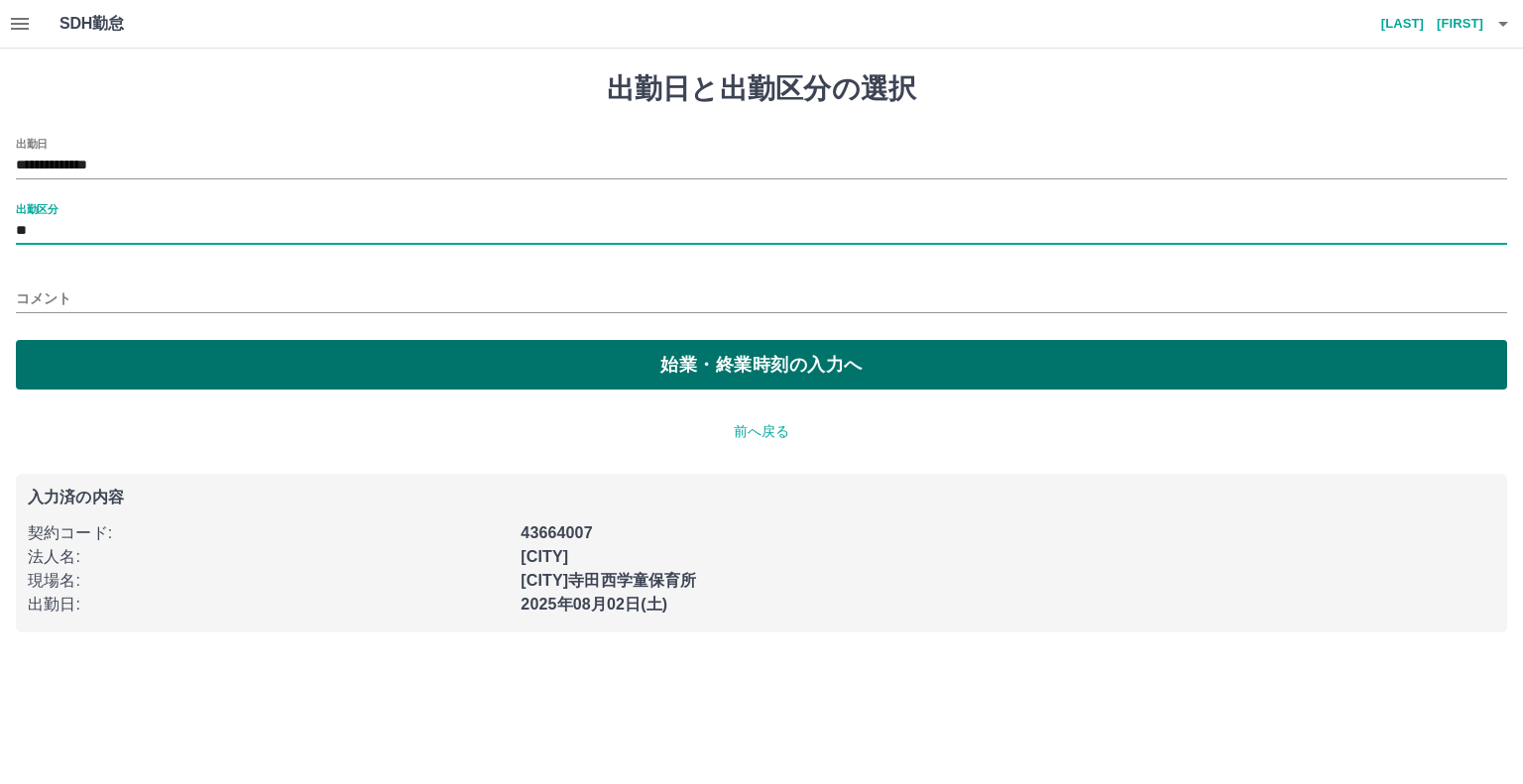 click on "始業・終業時刻の入力へ" at bounding box center (762, 365) 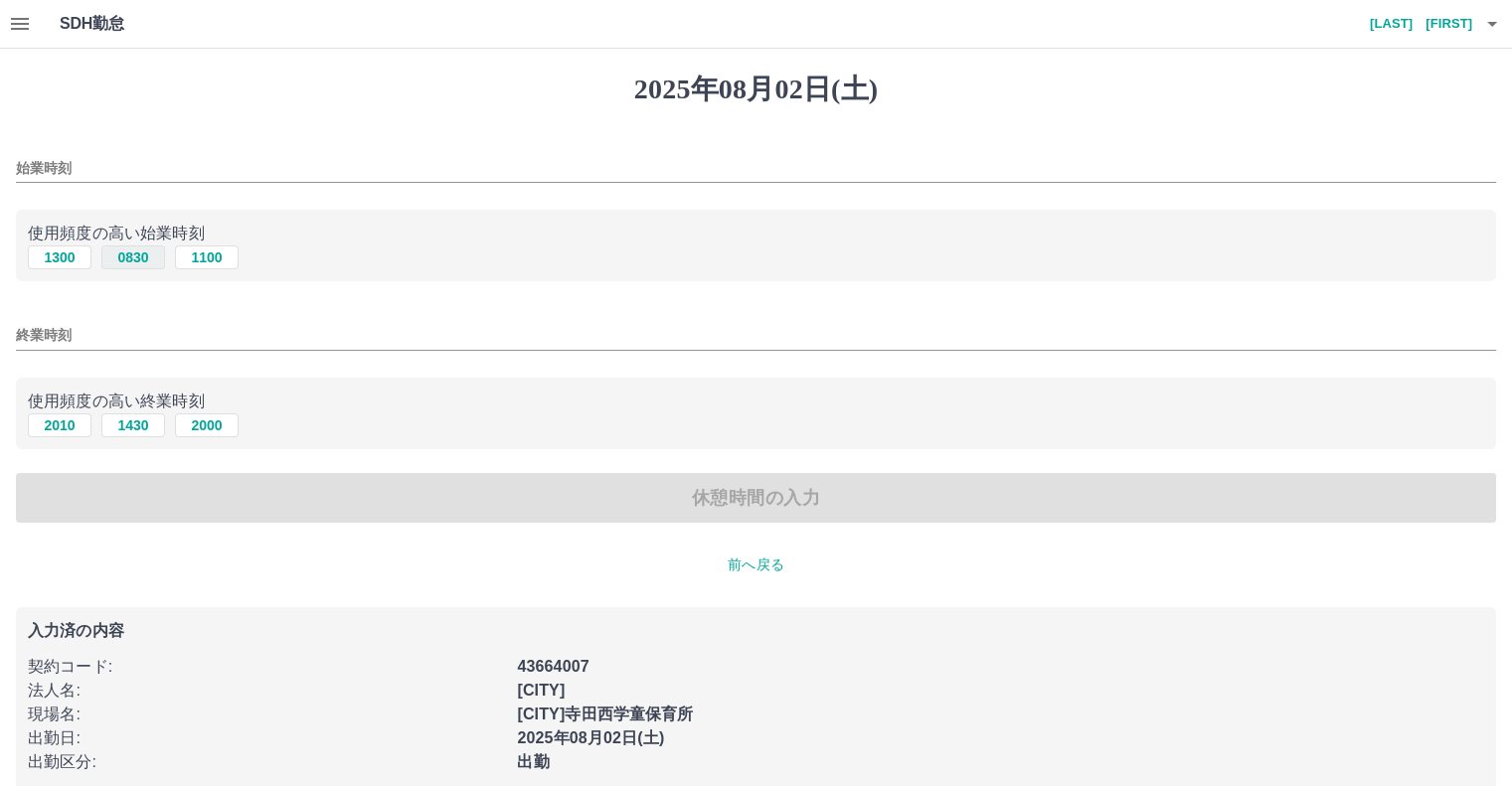 click on "0830" at bounding box center [133, 257] 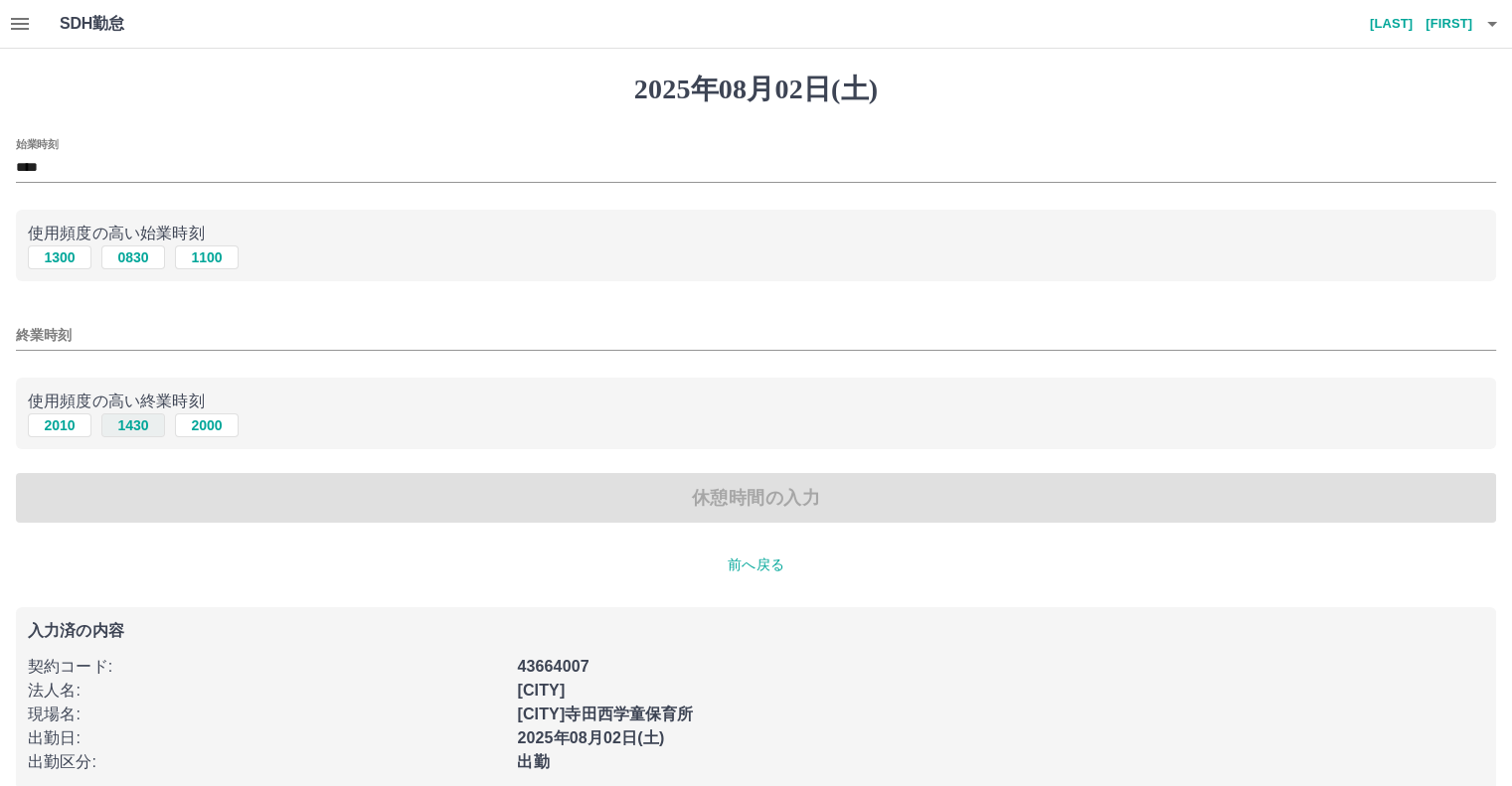 click on "1430" at bounding box center (133, 425) 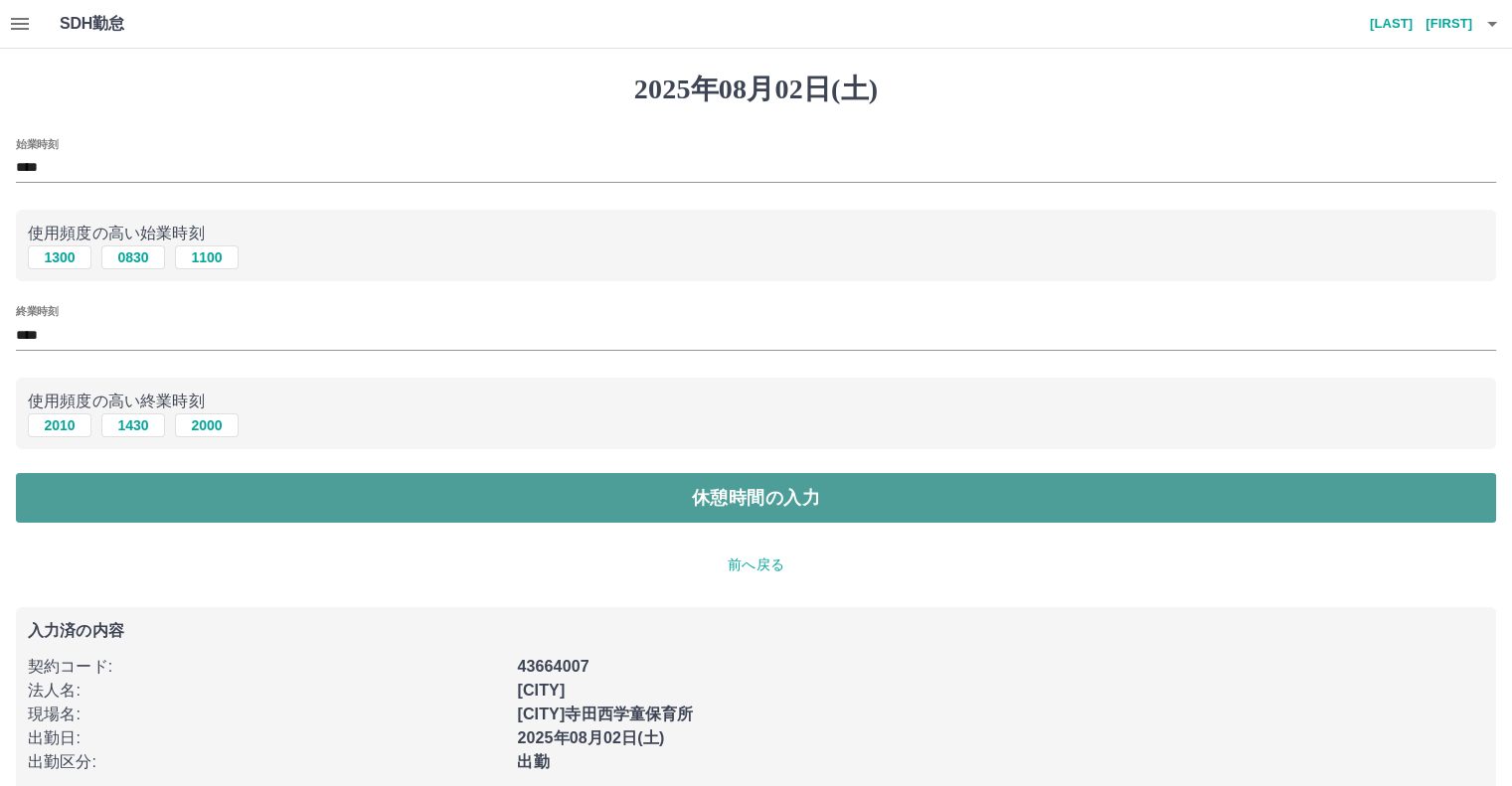 click on "休憩時間の入力" at bounding box center (756, 498) 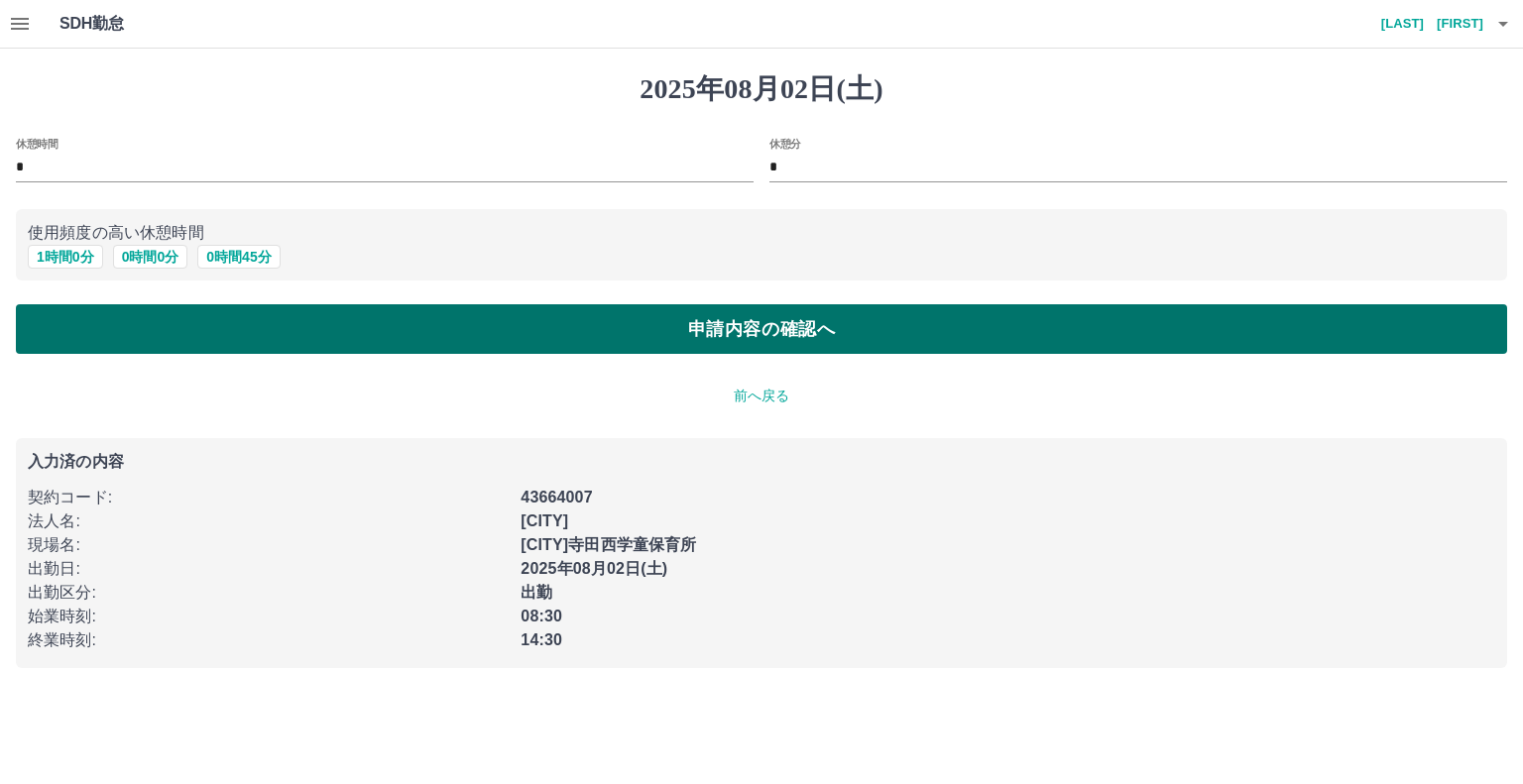 click on "申請内容の確認へ" at bounding box center (762, 329) 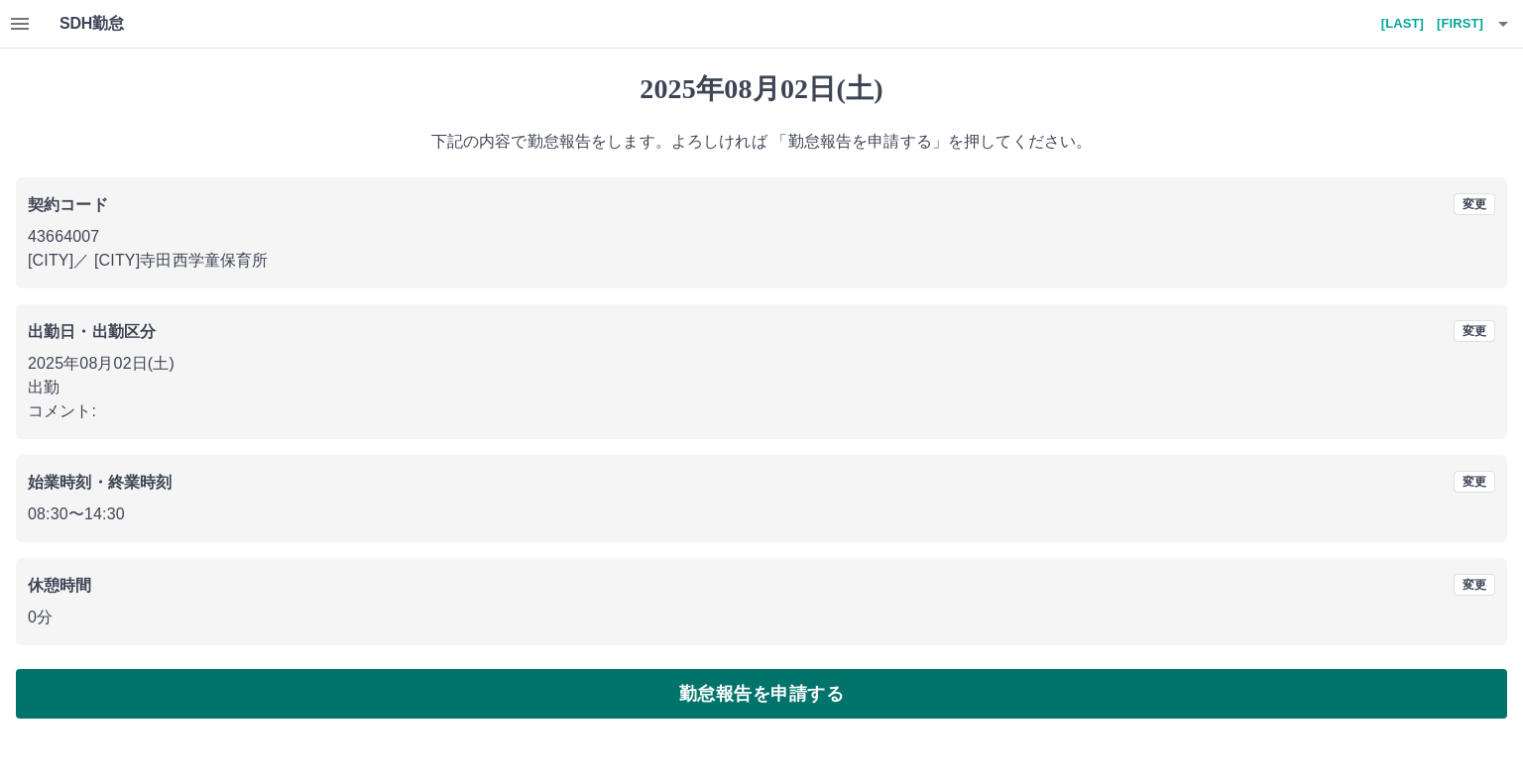 click on "勤怠報告を申請する" at bounding box center (762, 694) 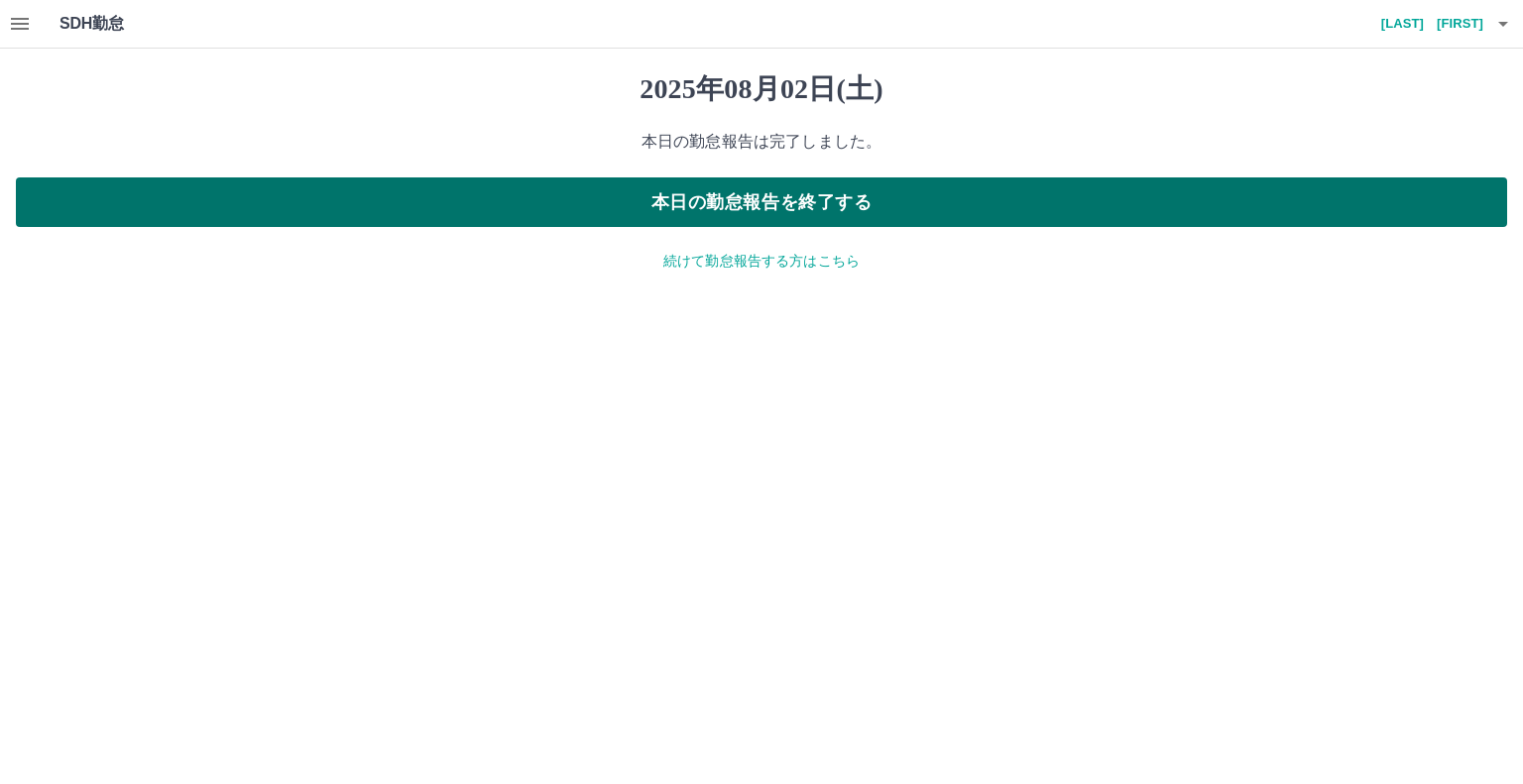 click on "本日の勤怠報告を終了する" at bounding box center [762, 202] 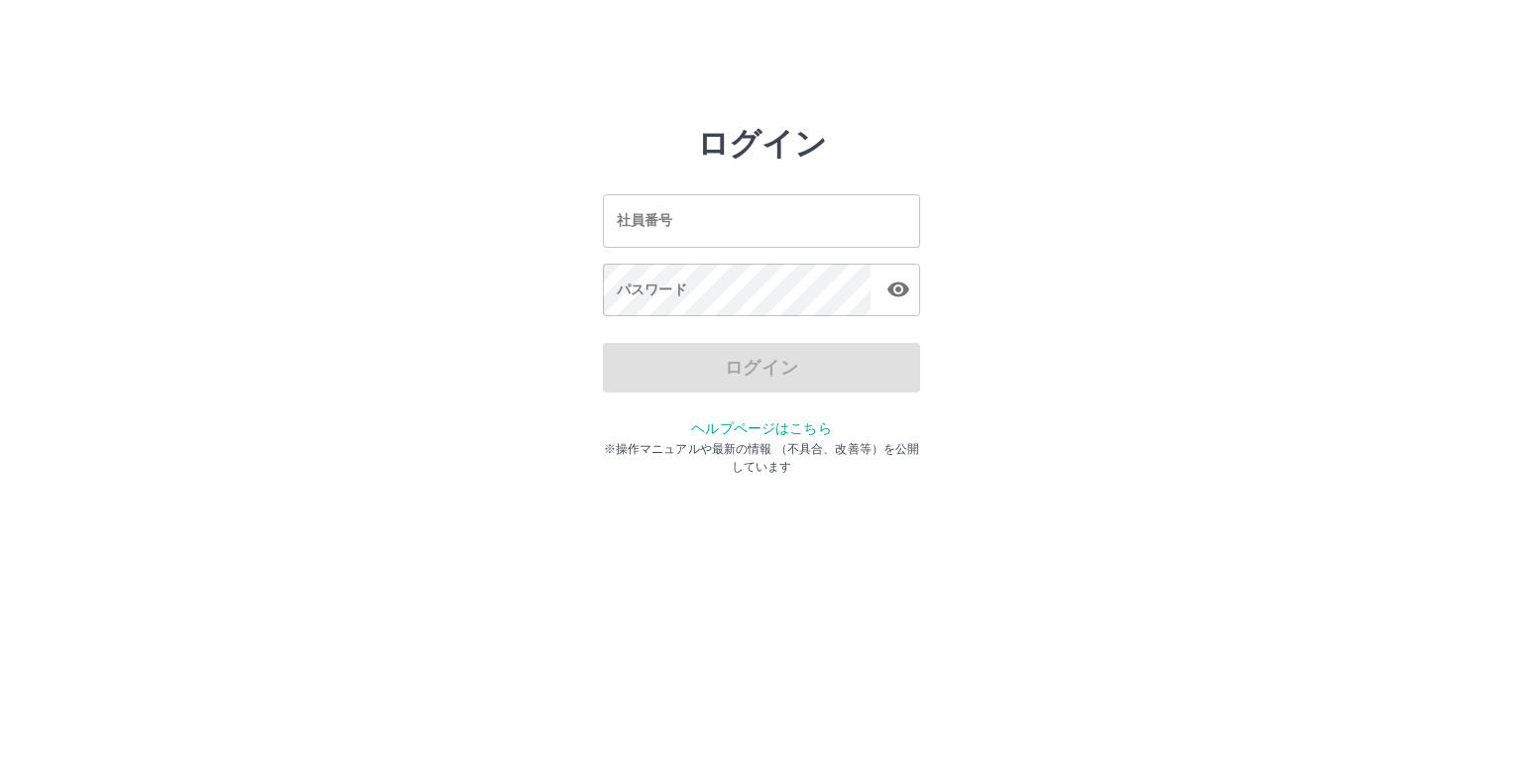 scroll, scrollTop: 0, scrollLeft: 0, axis: both 